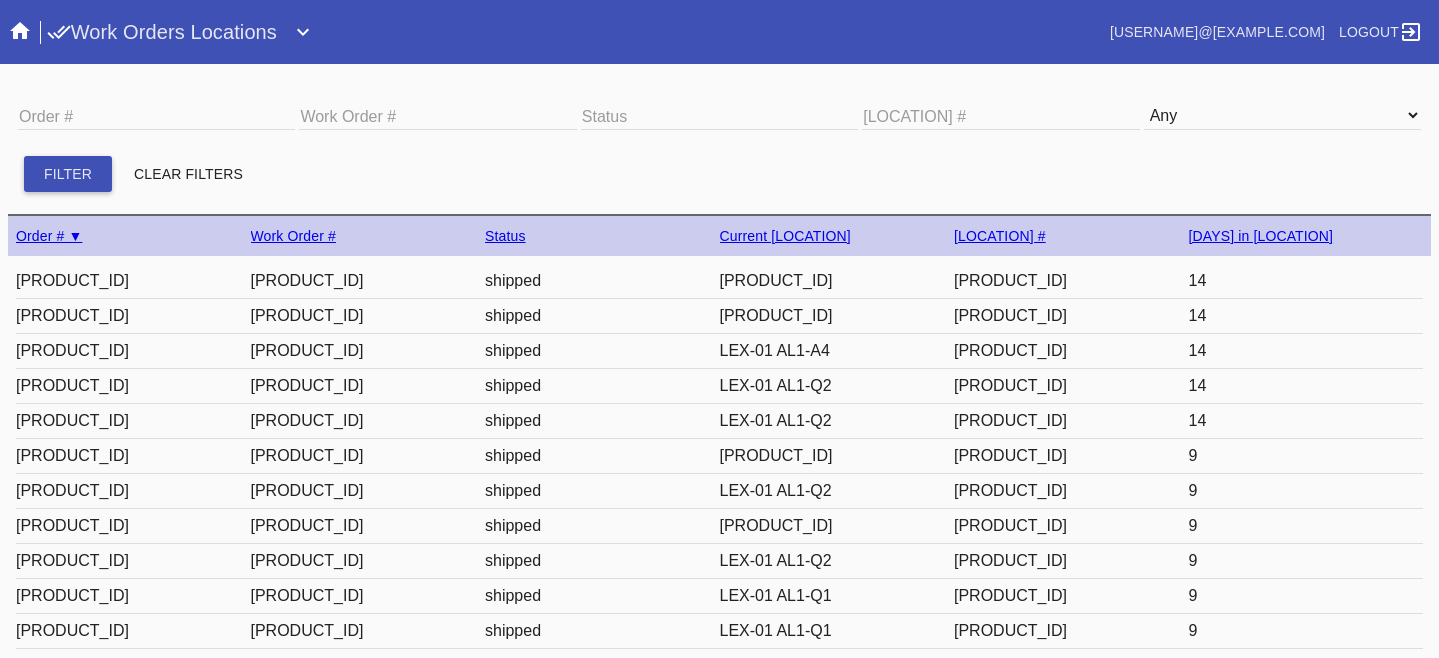 scroll, scrollTop: 0, scrollLeft: 0, axis: both 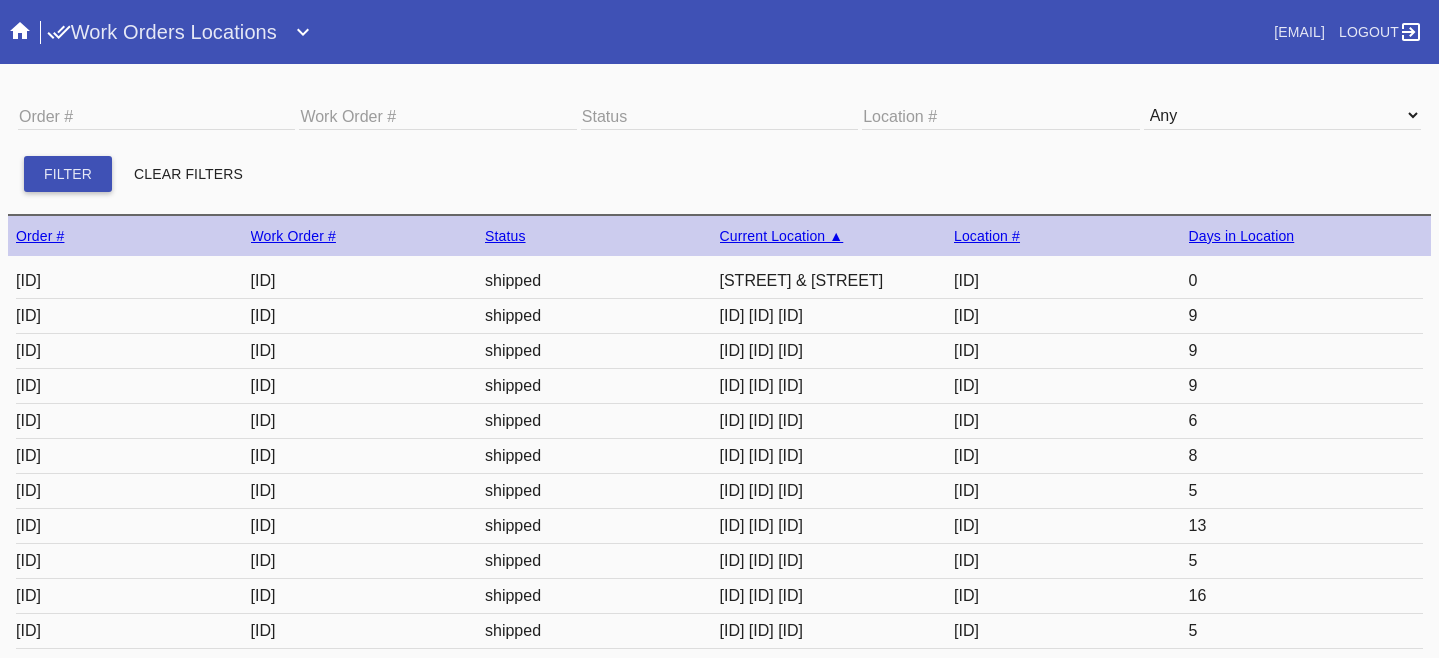click on "Current Location ▲" at bounding box center (782, 236) 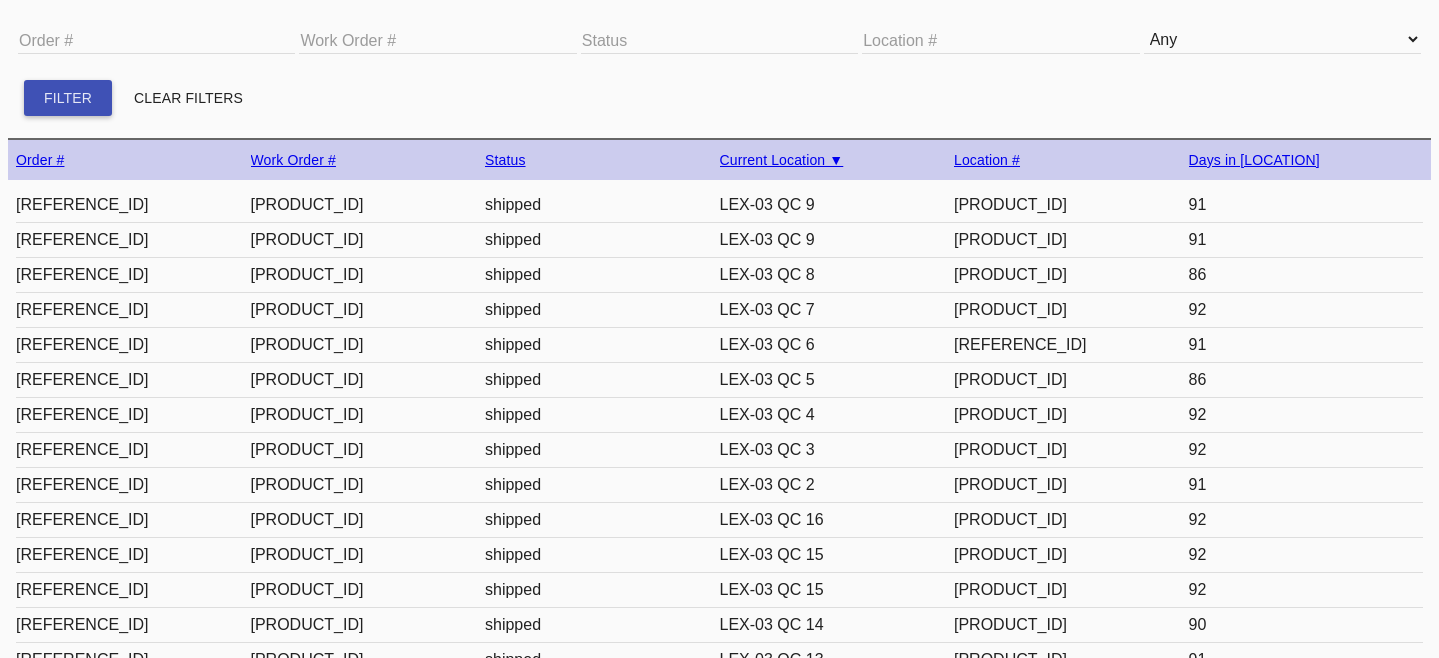 scroll, scrollTop: 94, scrollLeft: 0, axis: vertical 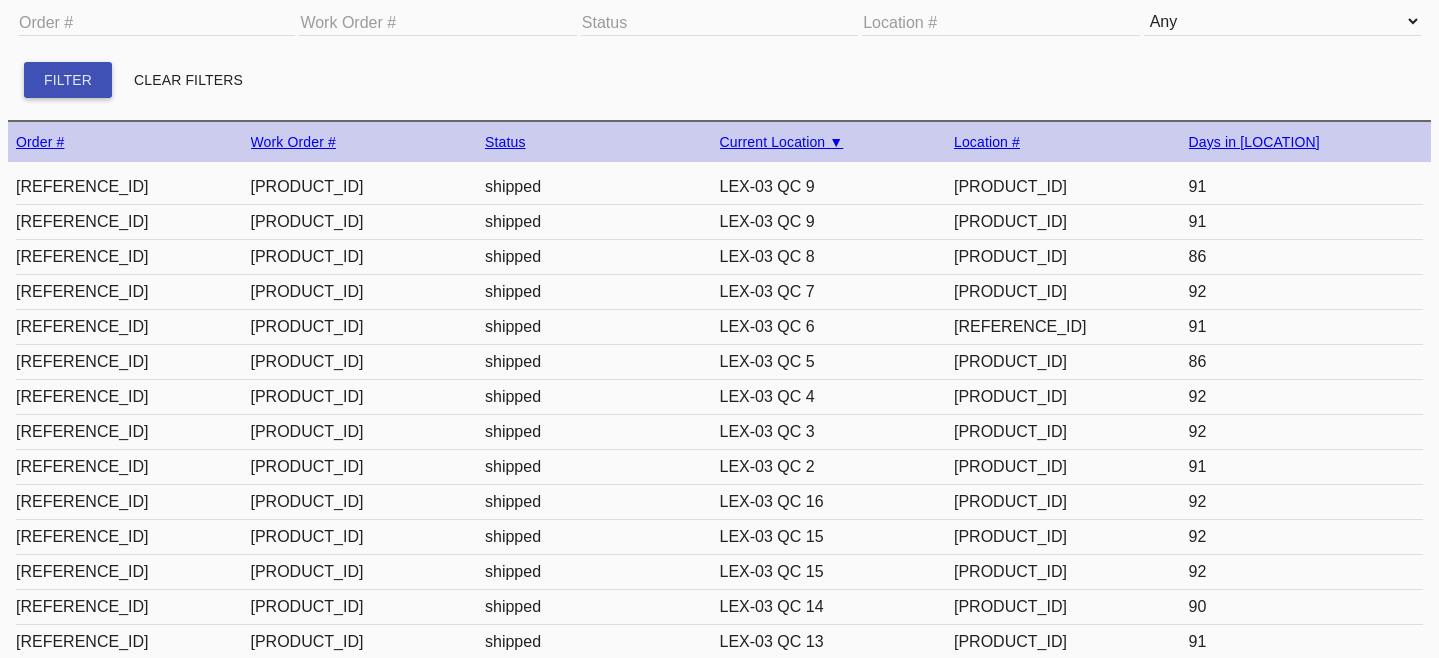 click on "R270382838 W374512939454712 shipped LEX-03 QC 7 PL4078272 92" at bounding box center [719, 292] 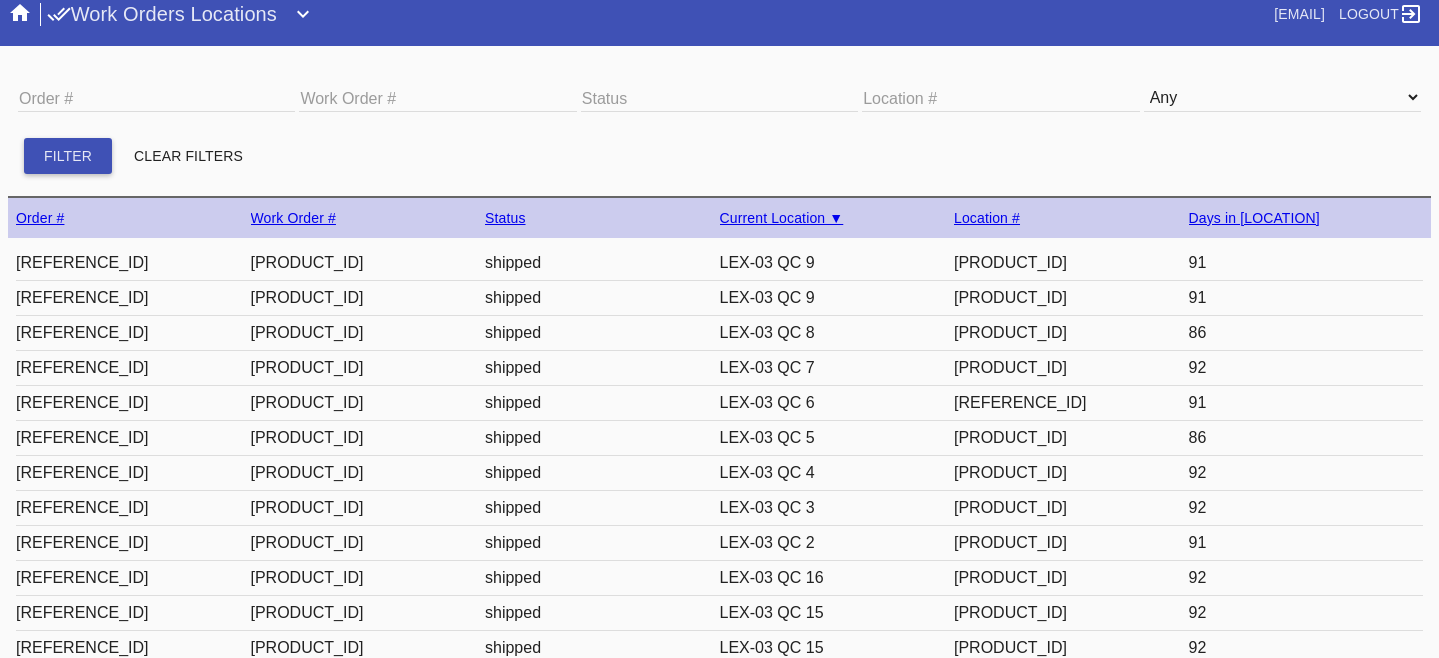 scroll, scrollTop: 0, scrollLeft: 0, axis: both 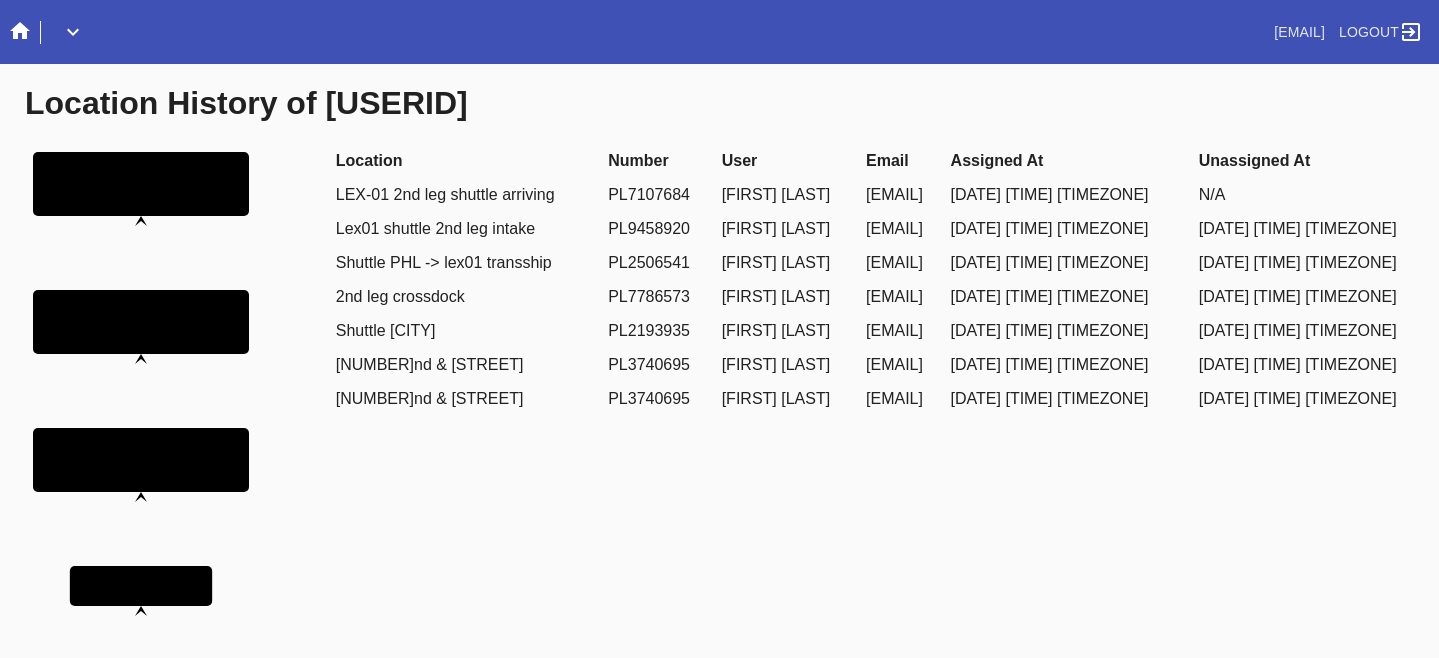 click on "Location History of [USERID]" at bounding box center [732, 103] 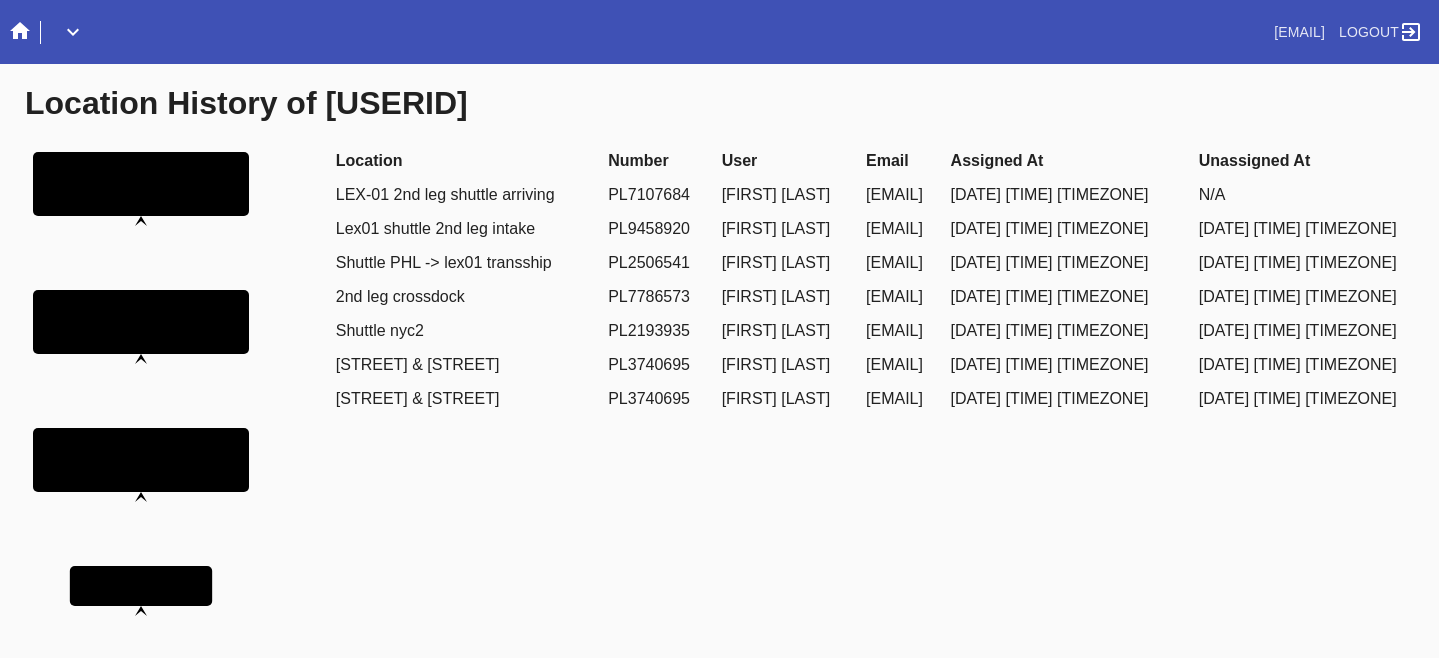scroll, scrollTop: 0, scrollLeft: 0, axis: both 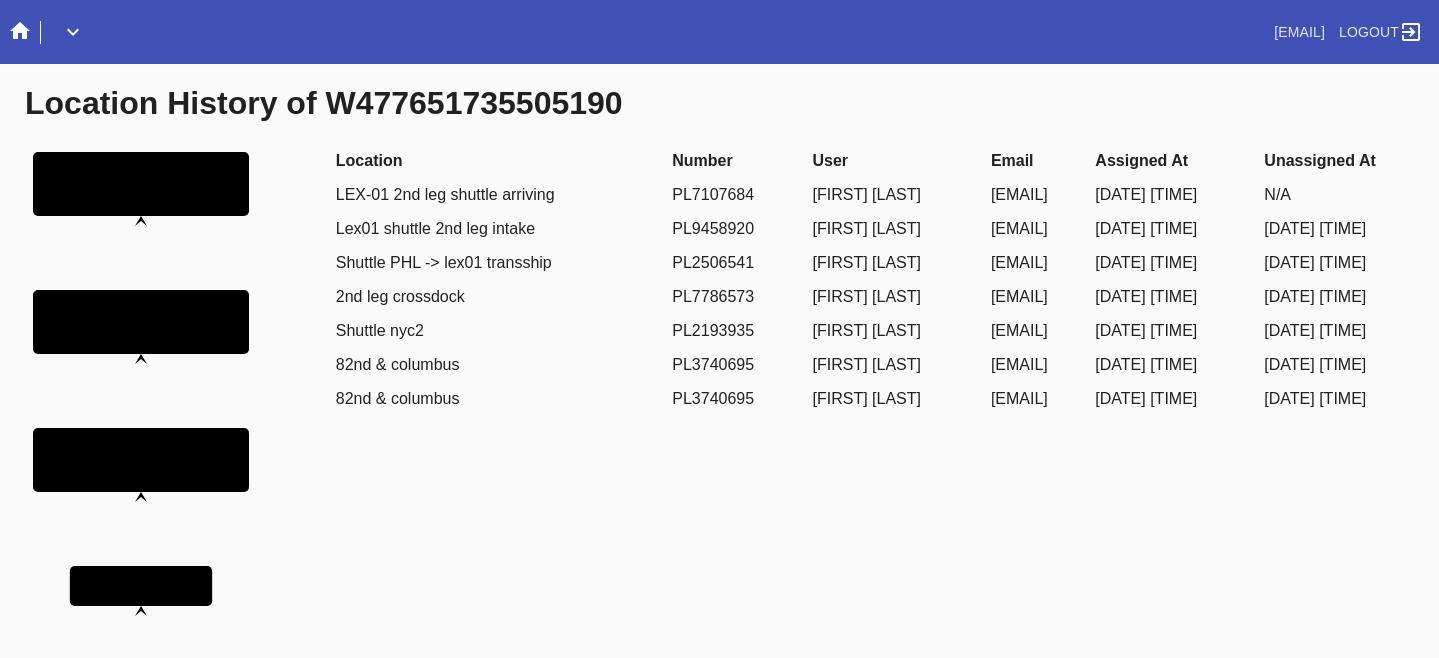 click on "82nd & columbus" at bounding box center (496, 195) 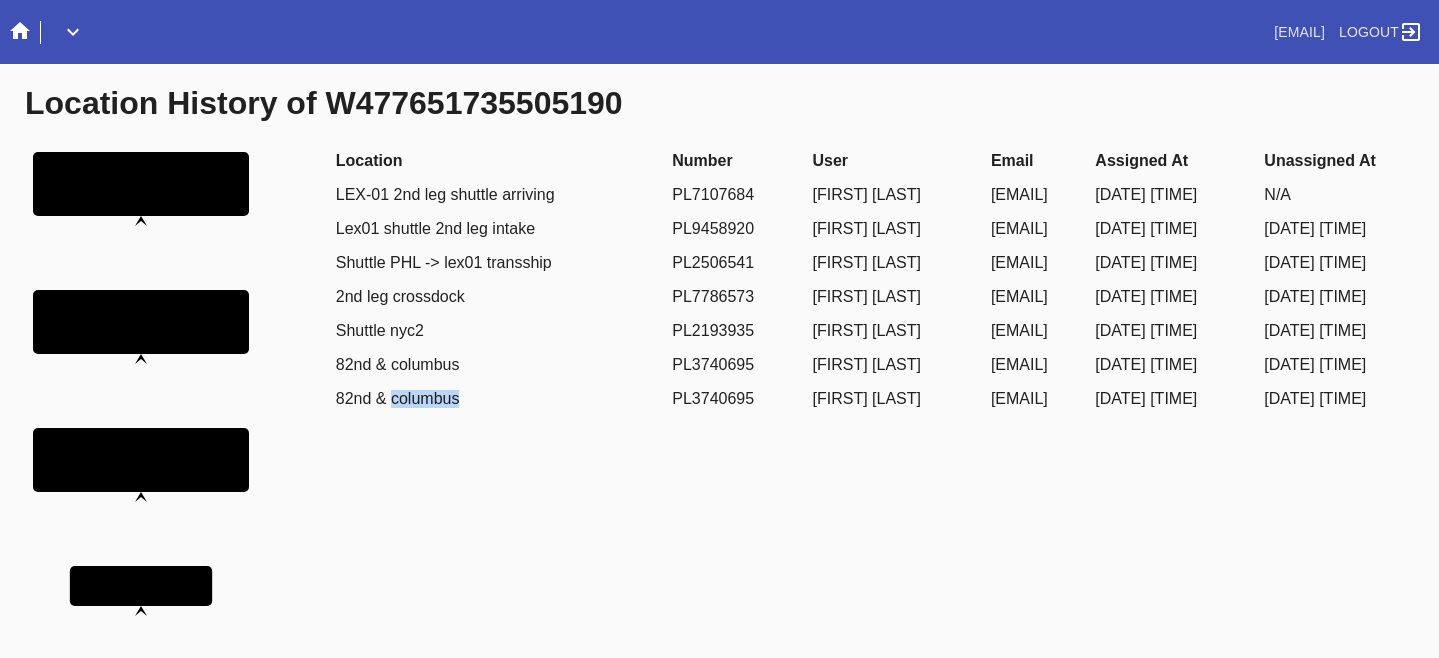 click on "82nd & columbus" at bounding box center [496, 195] 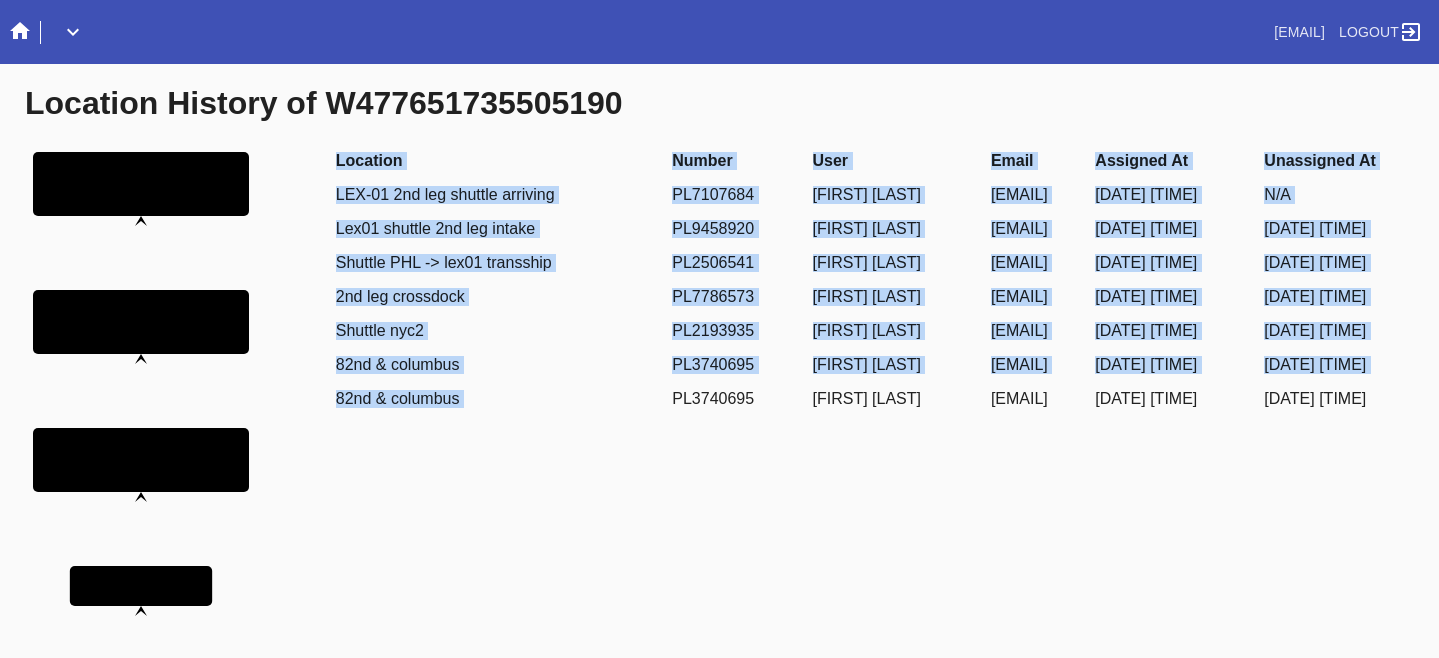 drag, startPoint x: 445, startPoint y: 404, endPoint x: 512, endPoint y: 534, distance: 146.24979 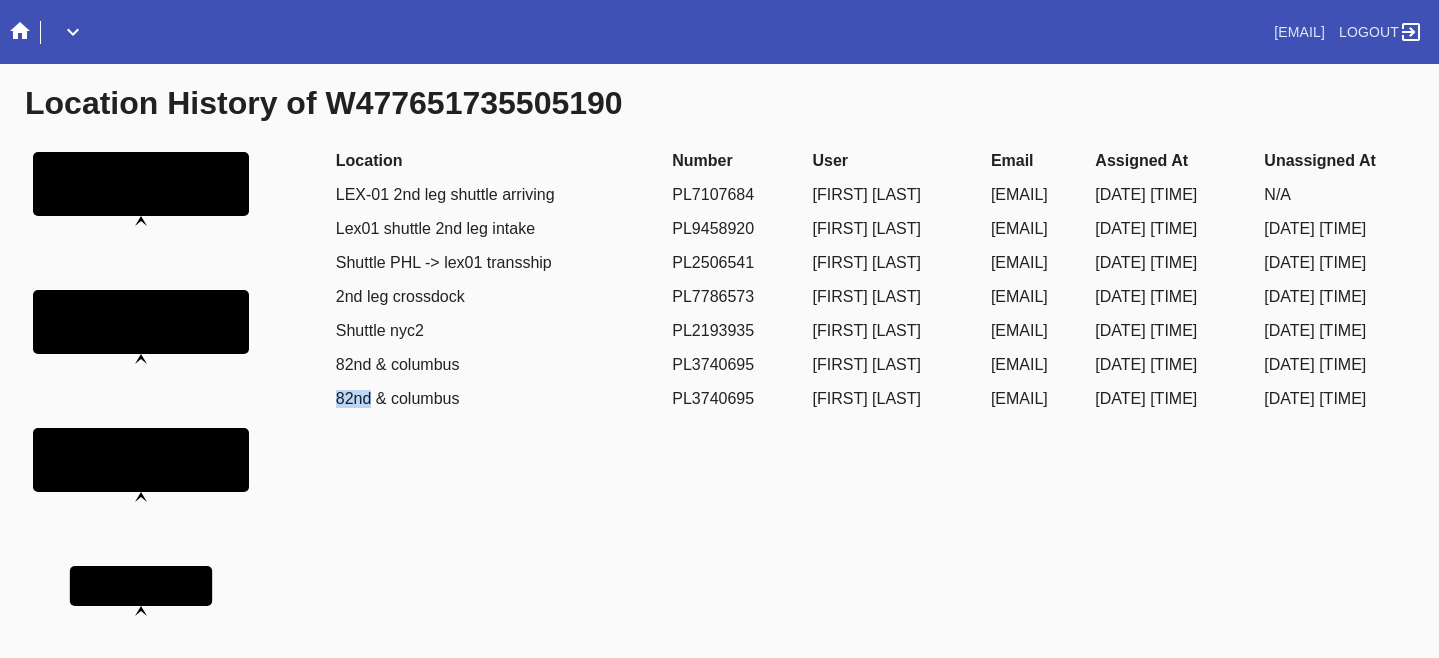 click on "82nd & columbus" at bounding box center (496, 195) 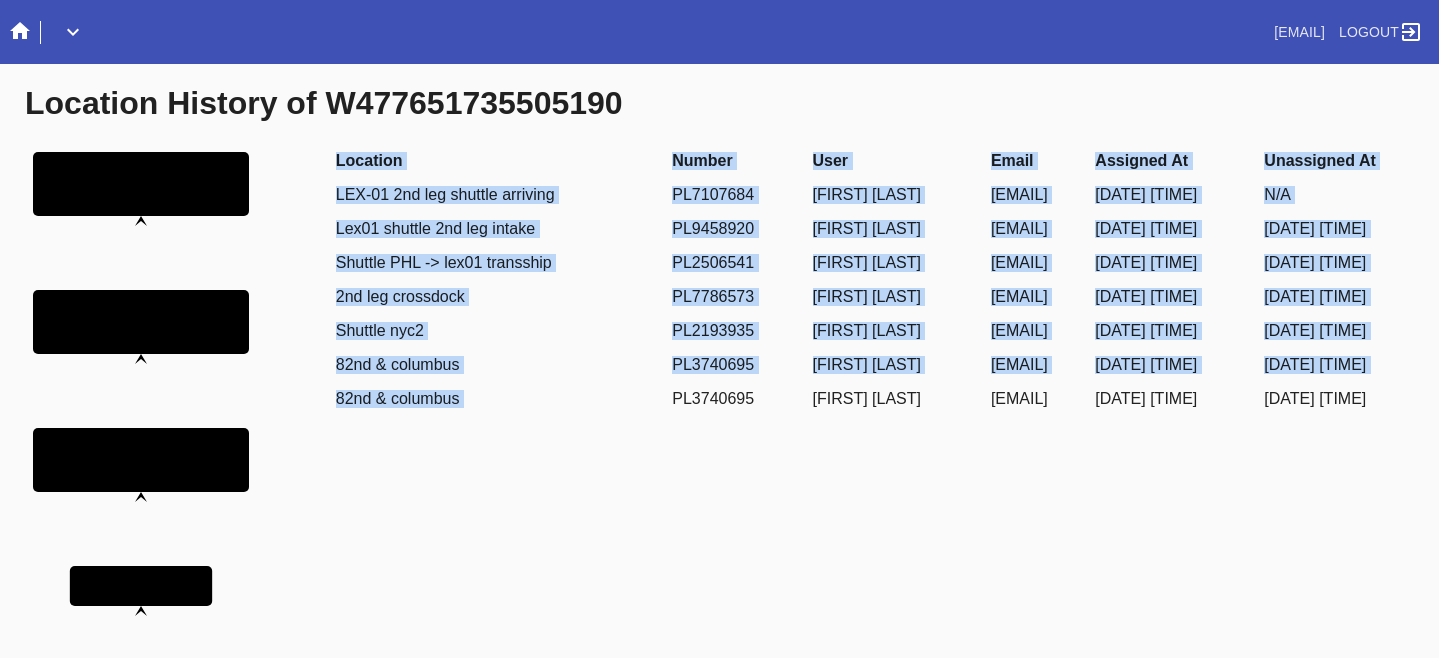 drag, startPoint x: 485, startPoint y: 398, endPoint x: 474, endPoint y: 156, distance: 242.24988 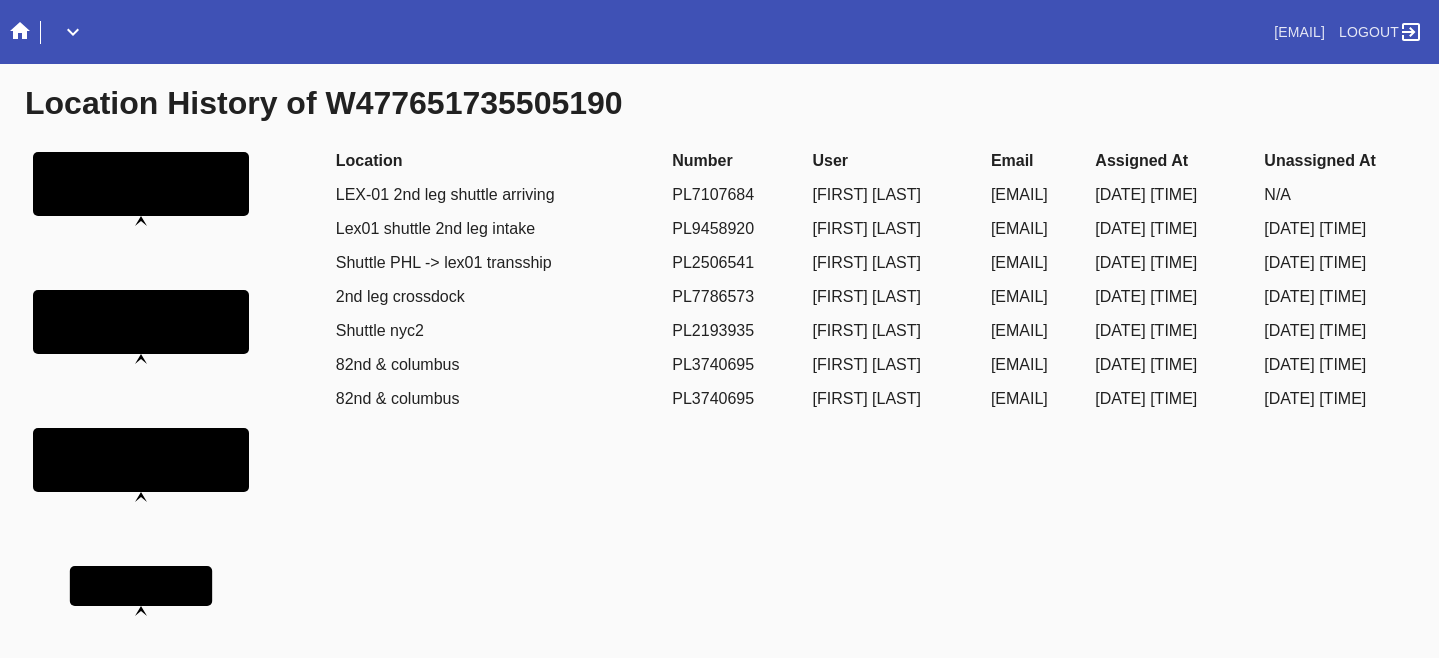 click on "LEX-01 2nd leg shuttle arriving" at bounding box center [496, 195] 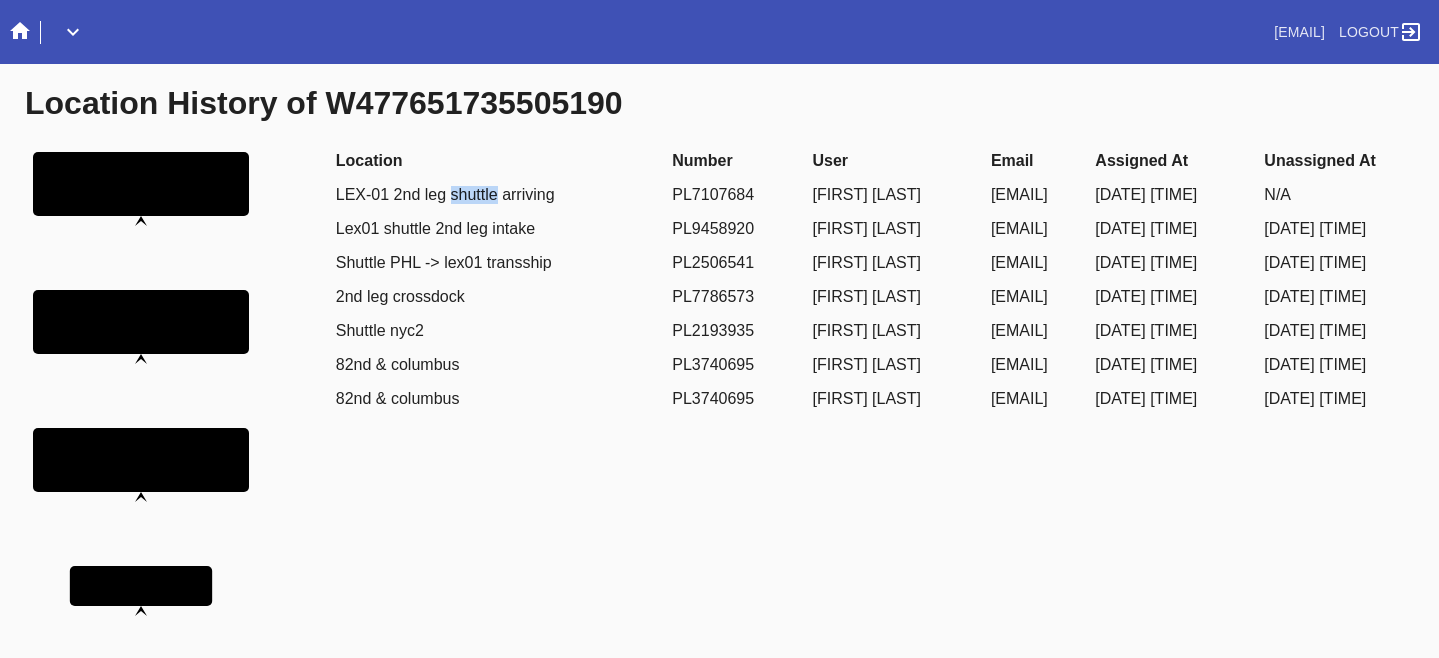 click on "LEX-01 2nd leg shuttle arriving" at bounding box center (496, 195) 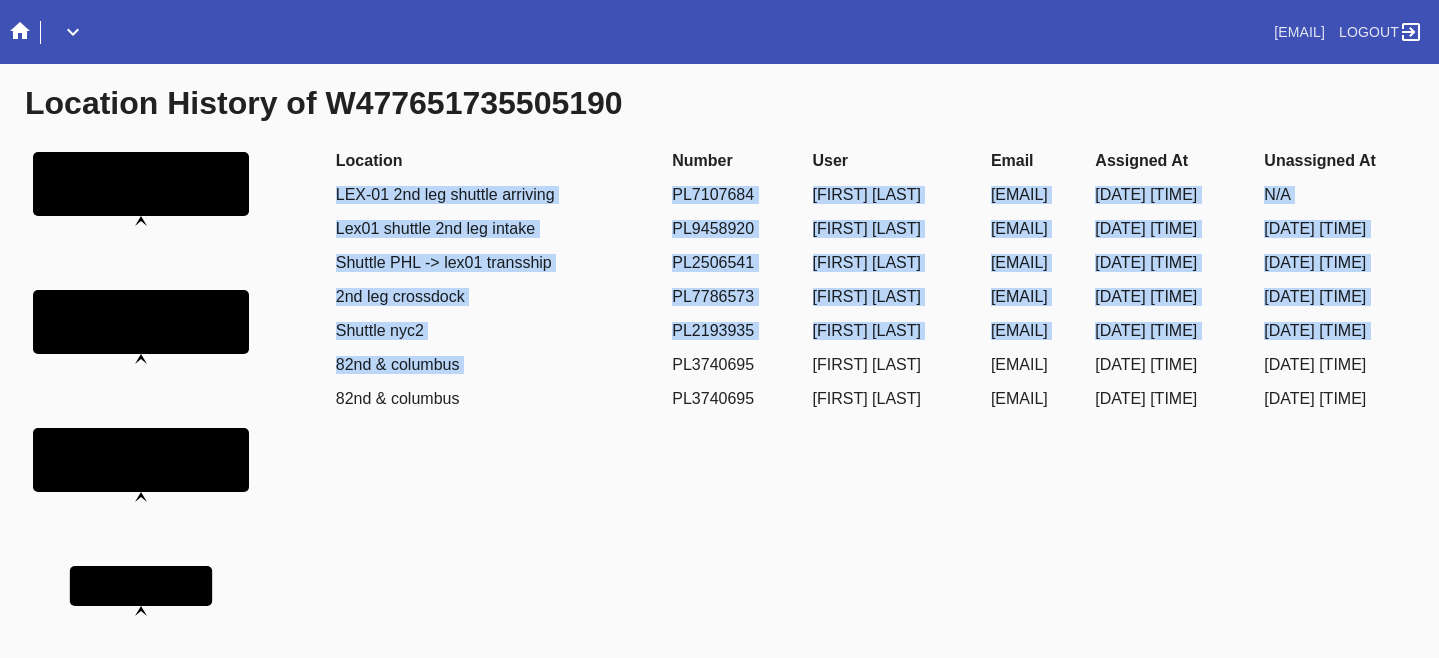 drag, startPoint x: 482, startPoint y: 202, endPoint x: 514, endPoint y: 391, distance: 191.68985 